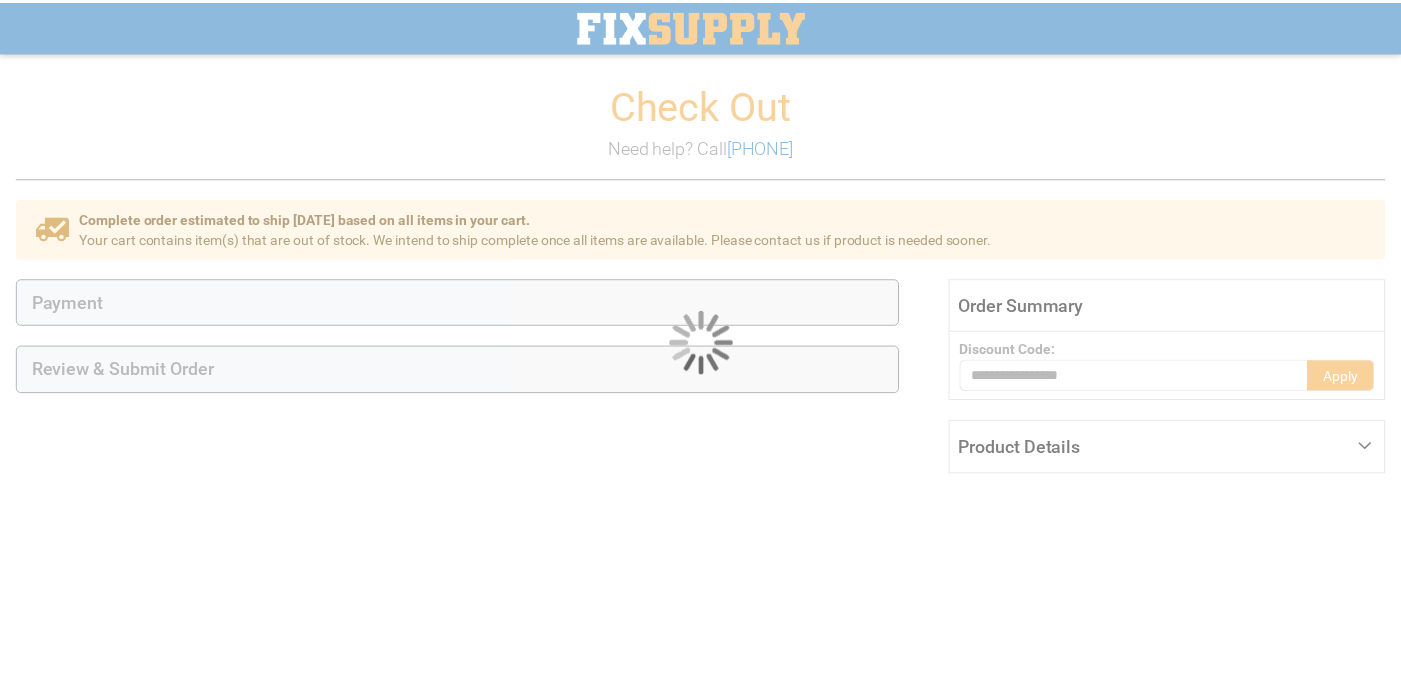 scroll, scrollTop: 106, scrollLeft: 0, axis: vertical 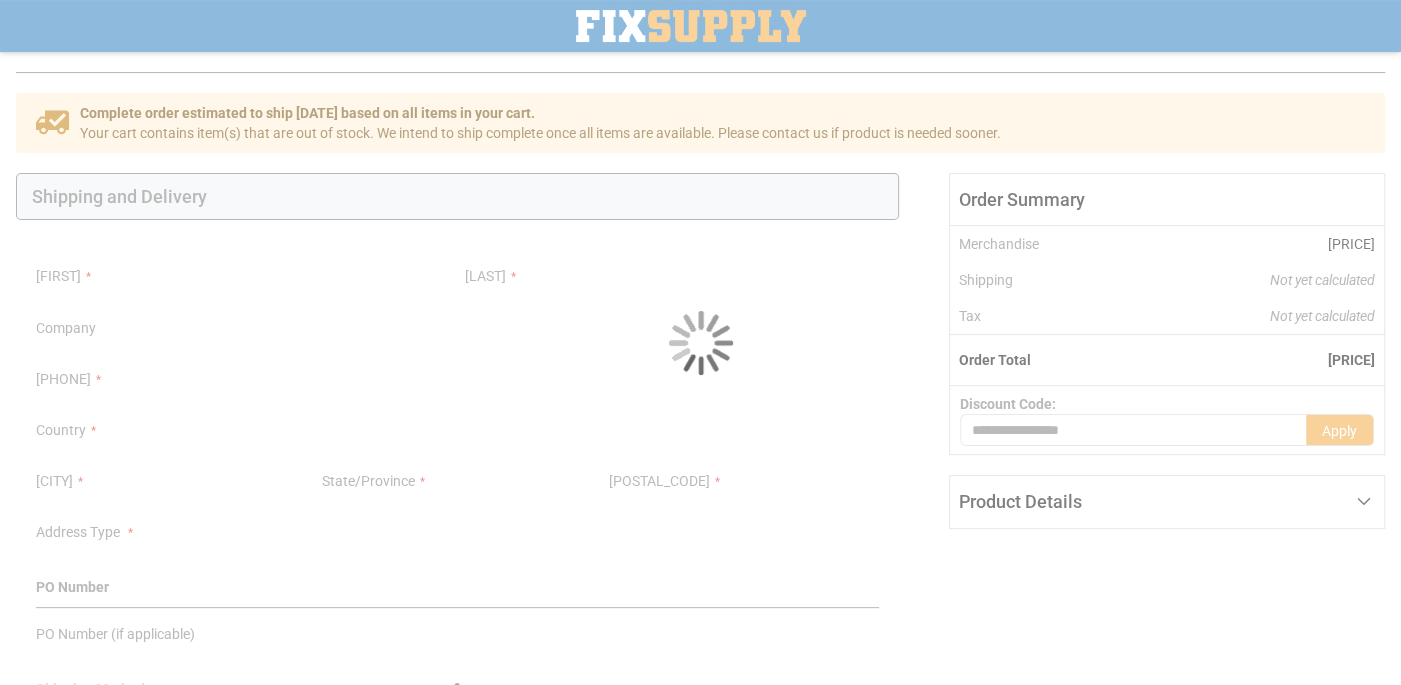 select on "**" 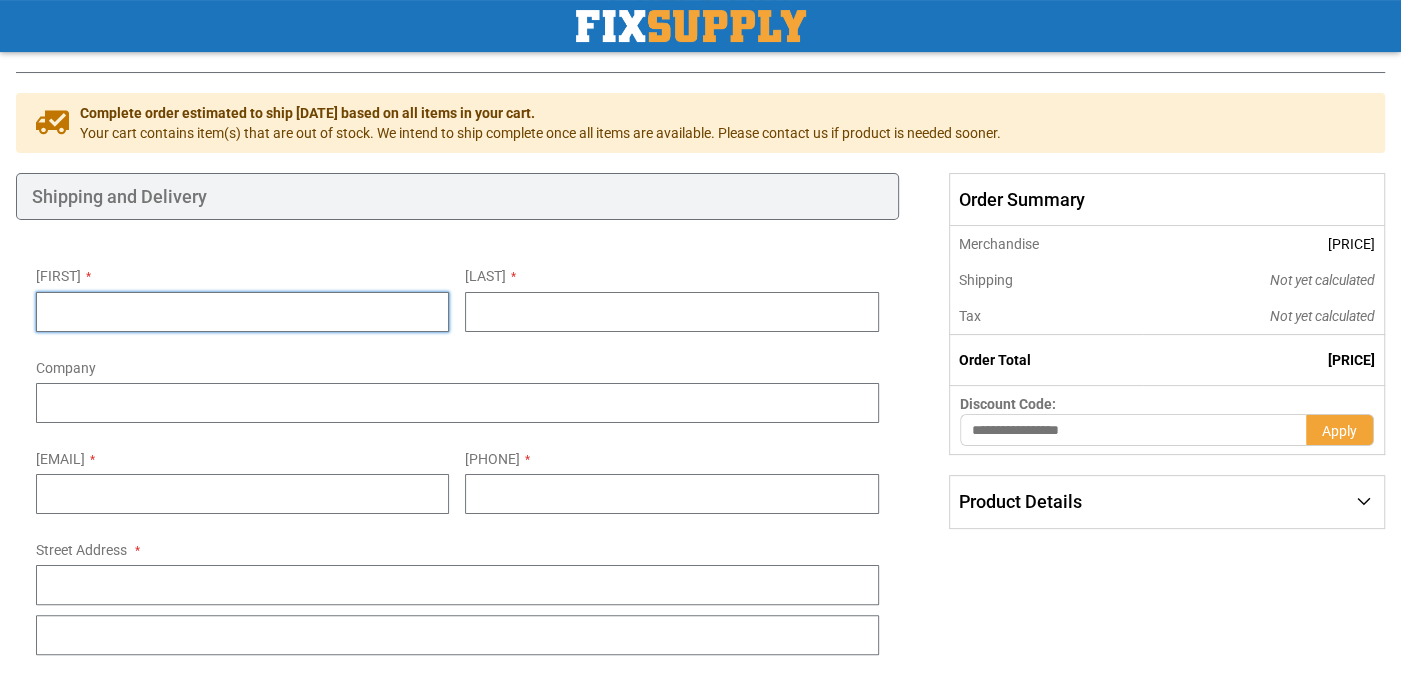 click on "First Name" at bounding box center (242, 312) 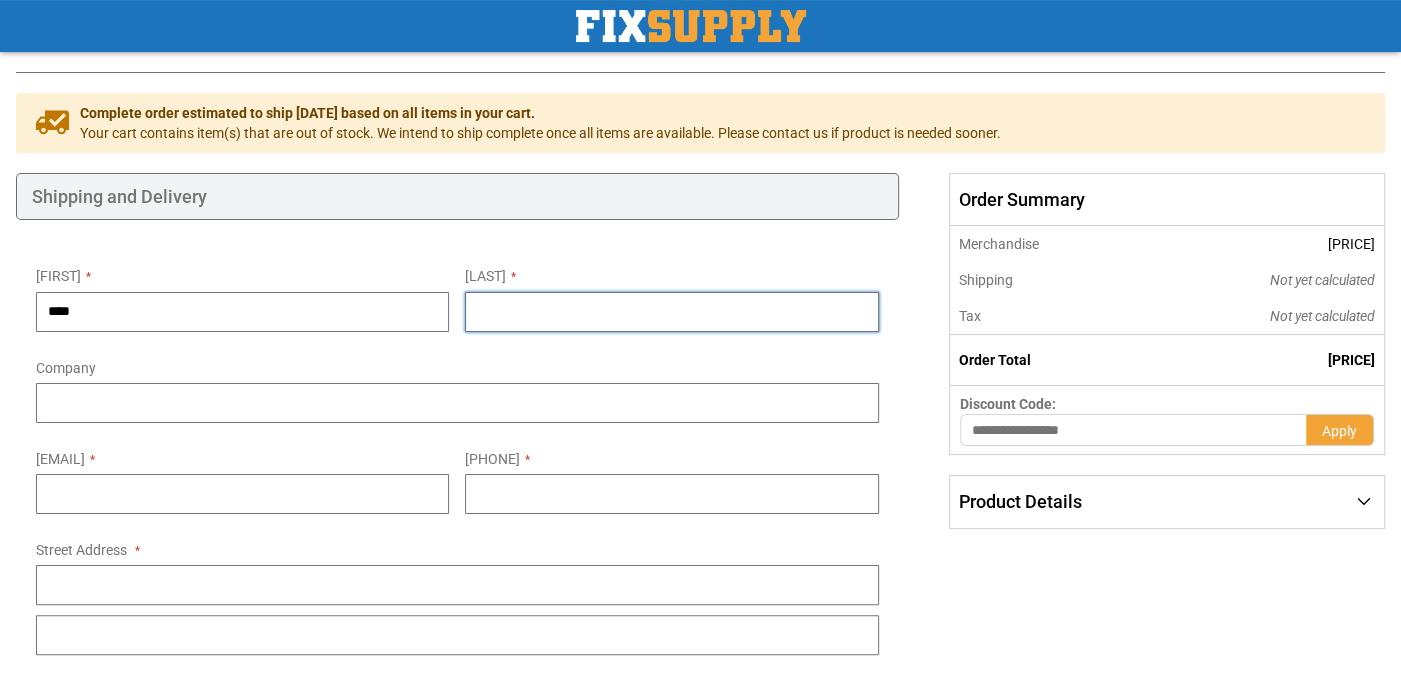 type on "*******" 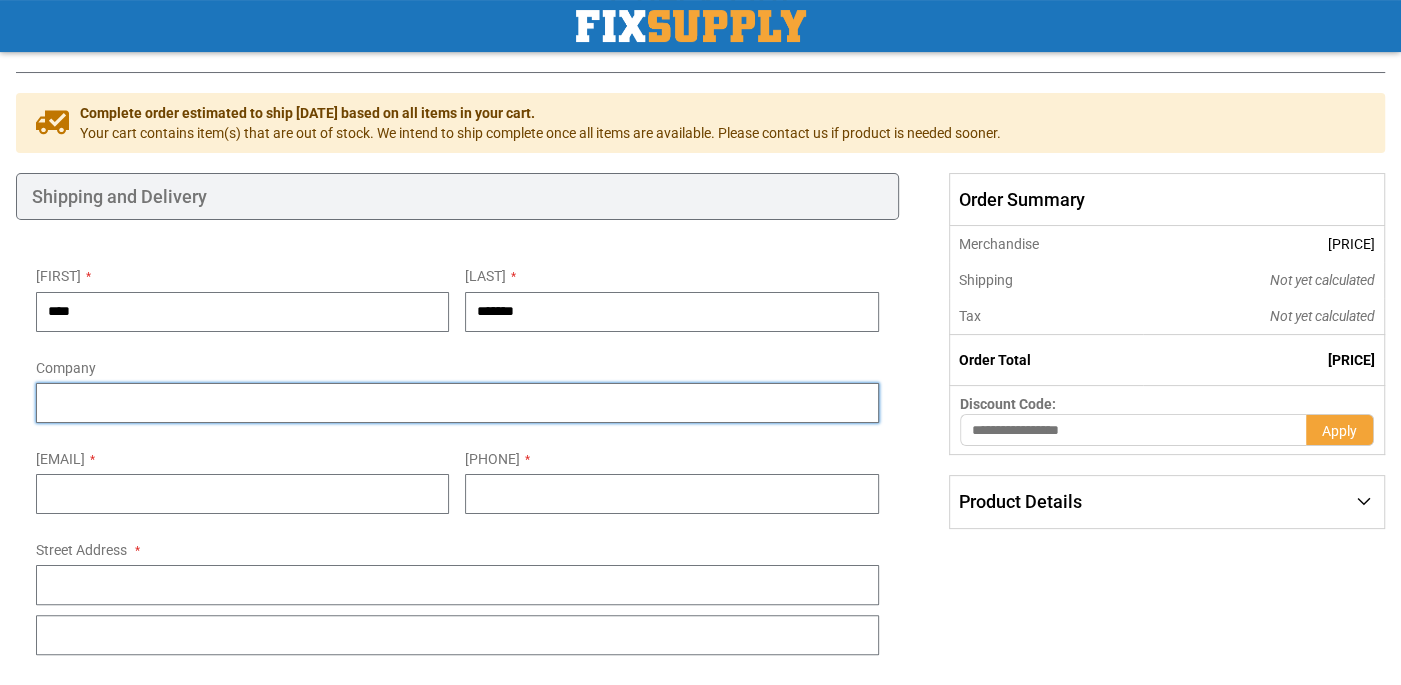 type on "**********" 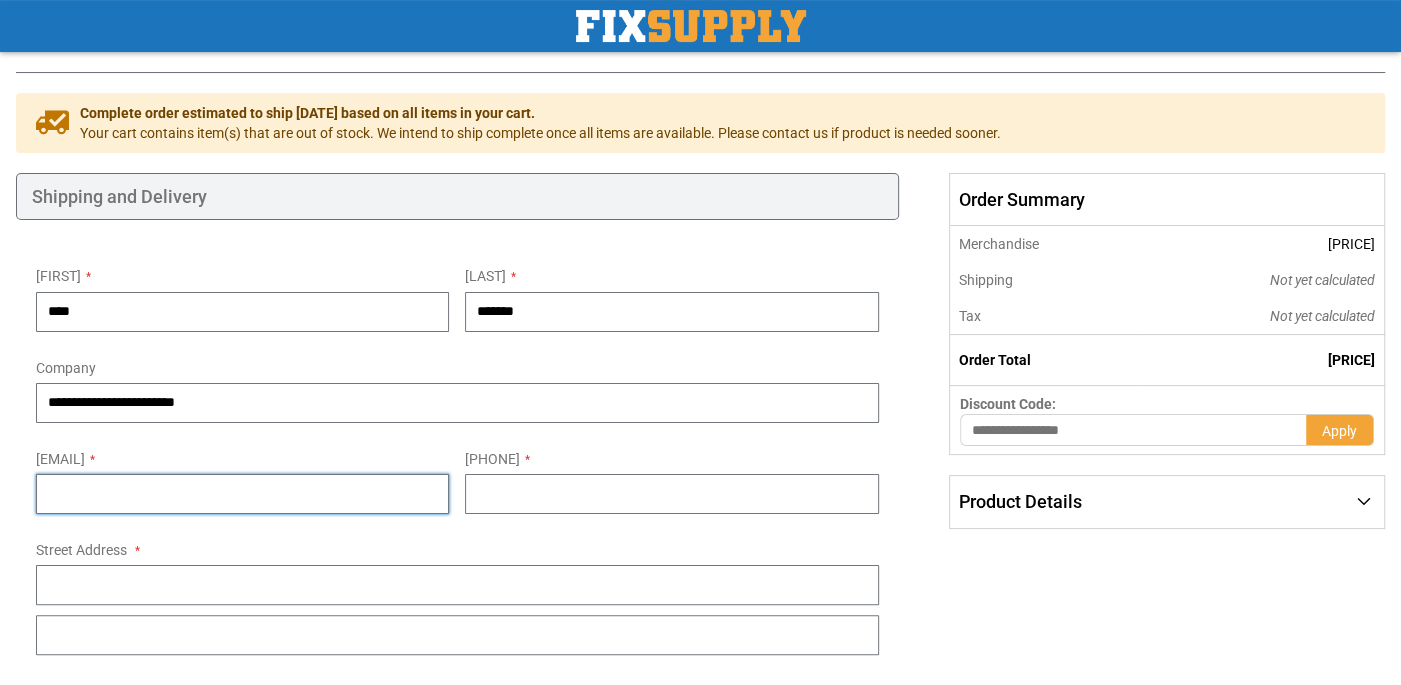 type on "[CREDIT_CARD]" 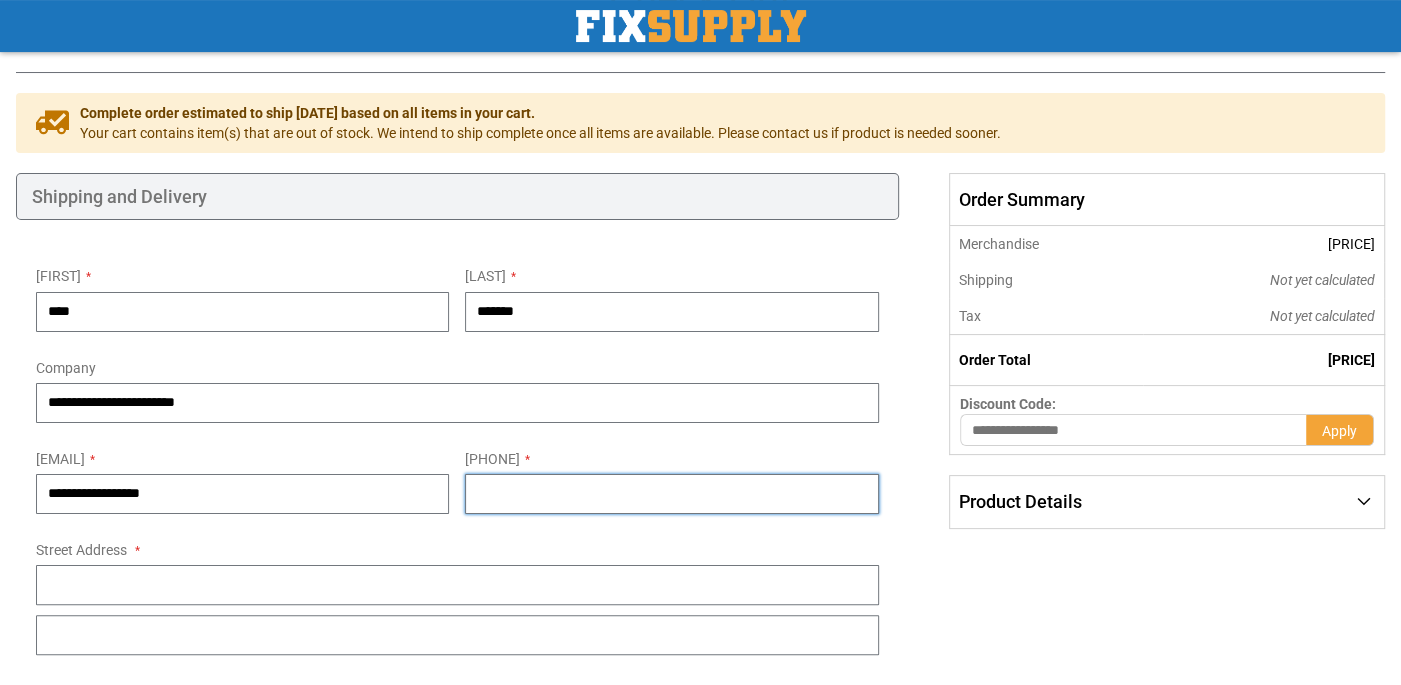 type on "**********" 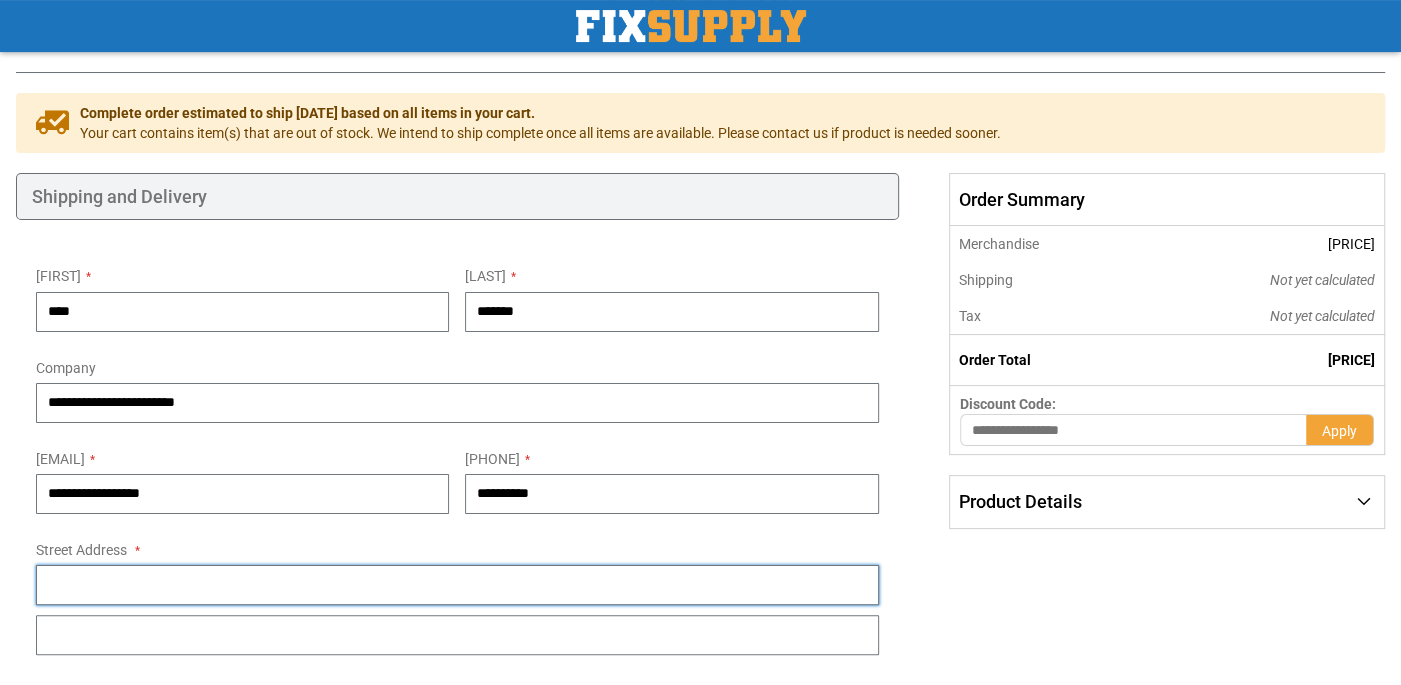 type on "**********" 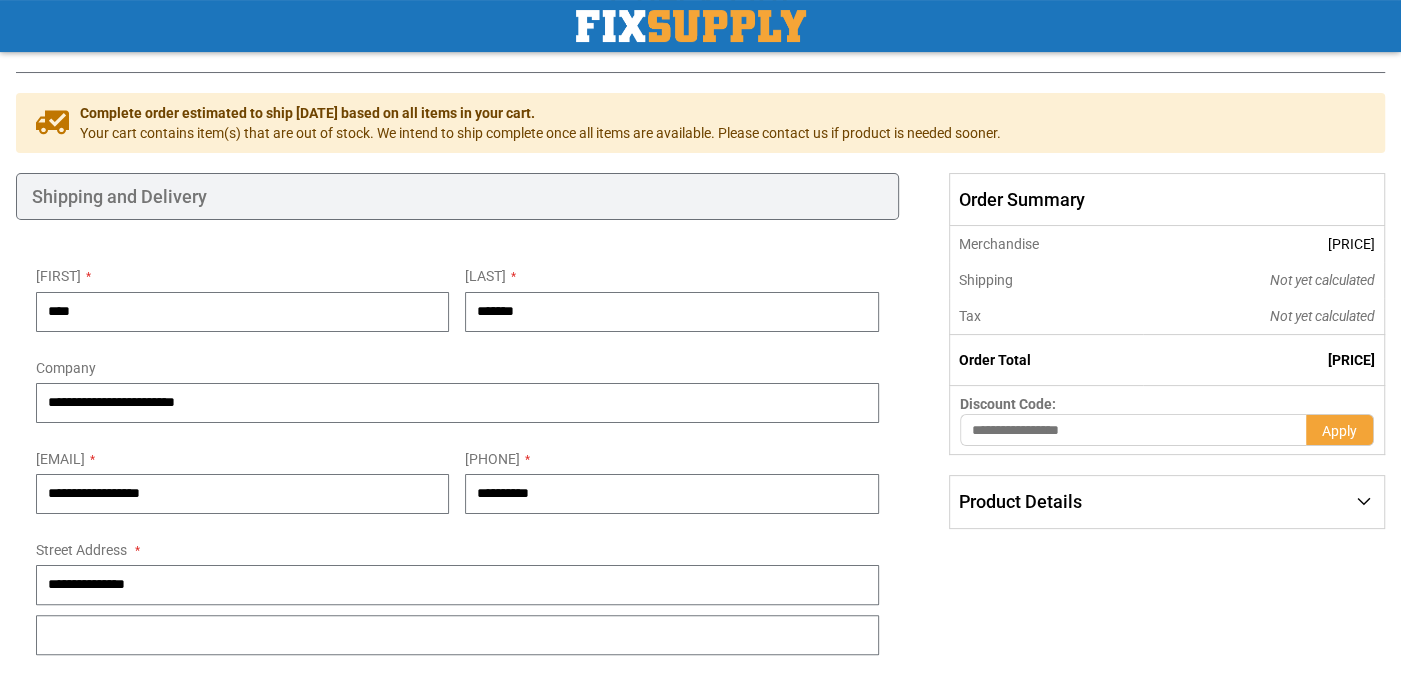 type on "******" 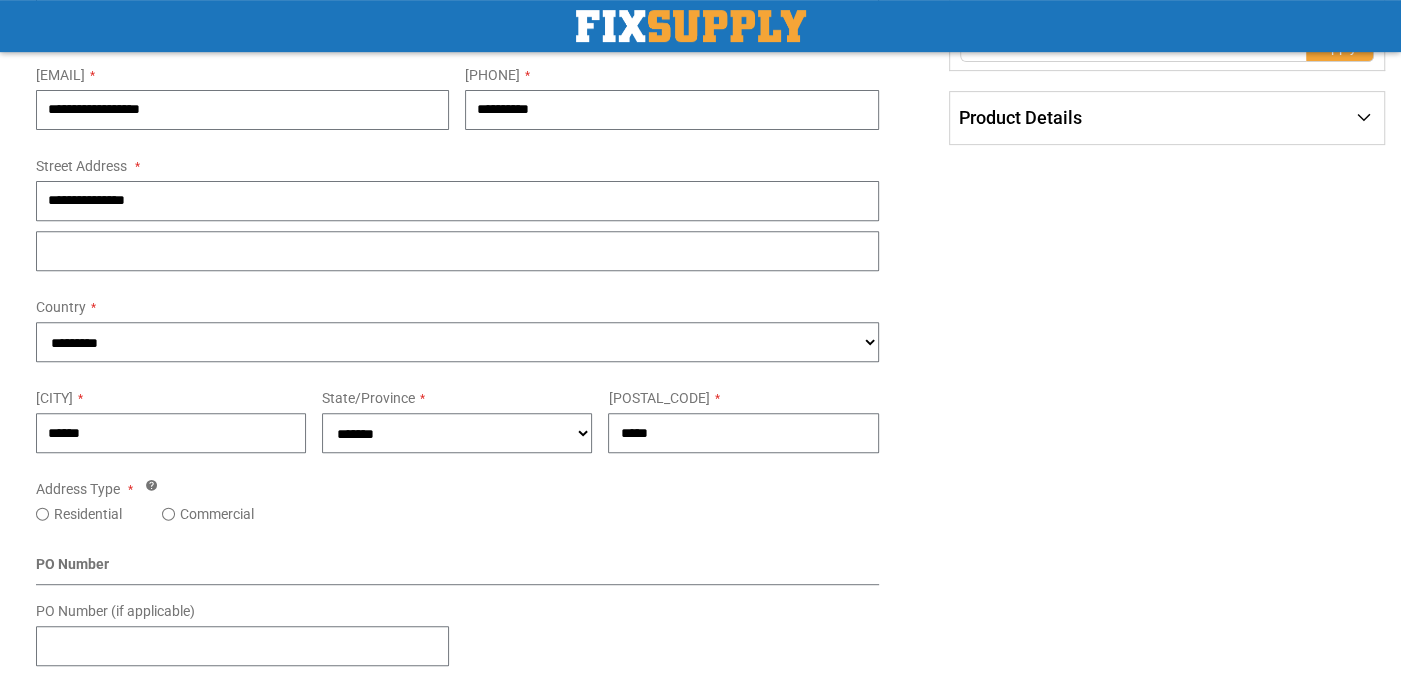 scroll, scrollTop: 606, scrollLeft: 0, axis: vertical 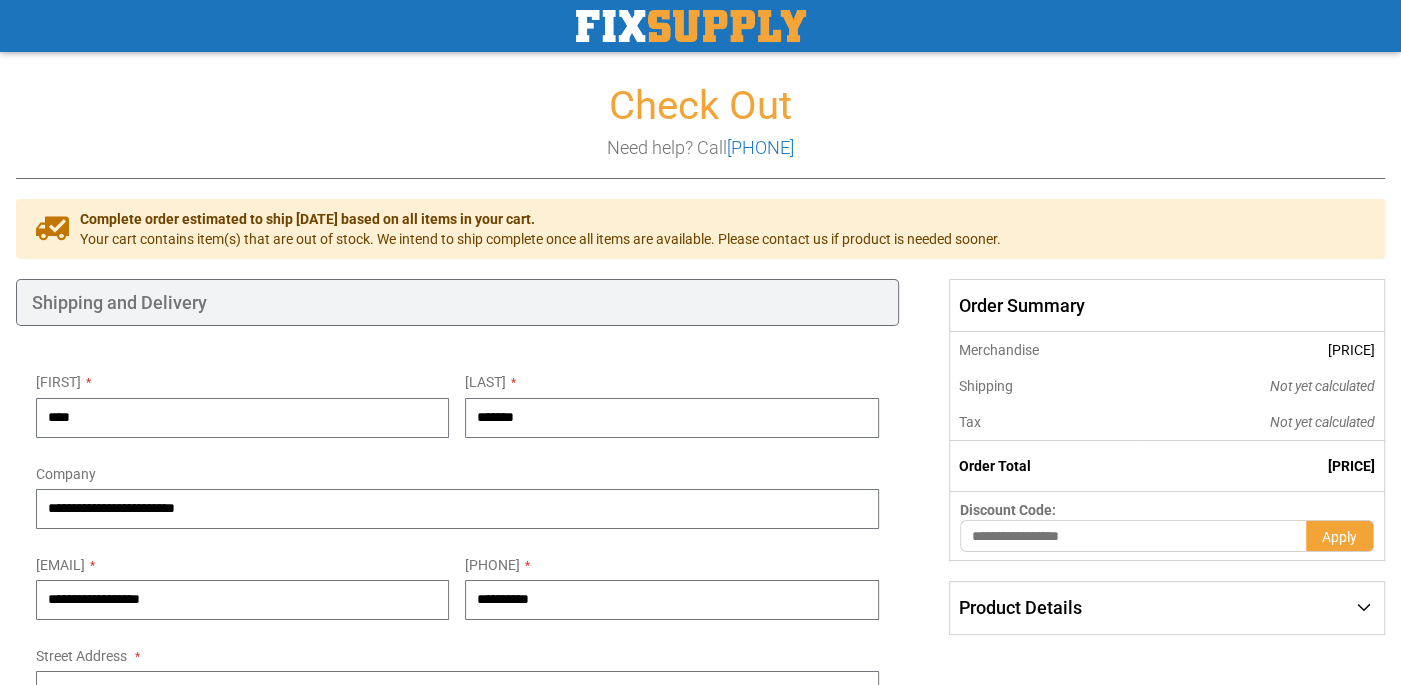 click at bounding box center (691, 26) 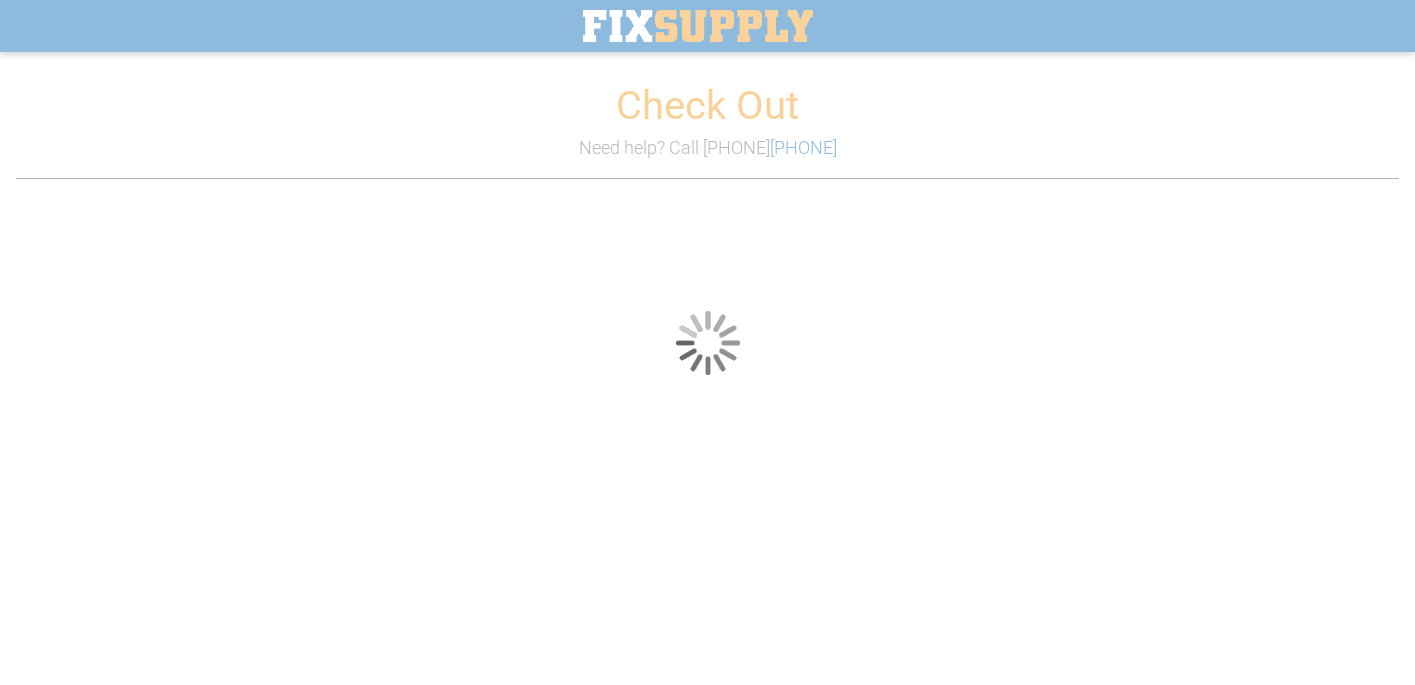 scroll, scrollTop: 0, scrollLeft: 0, axis: both 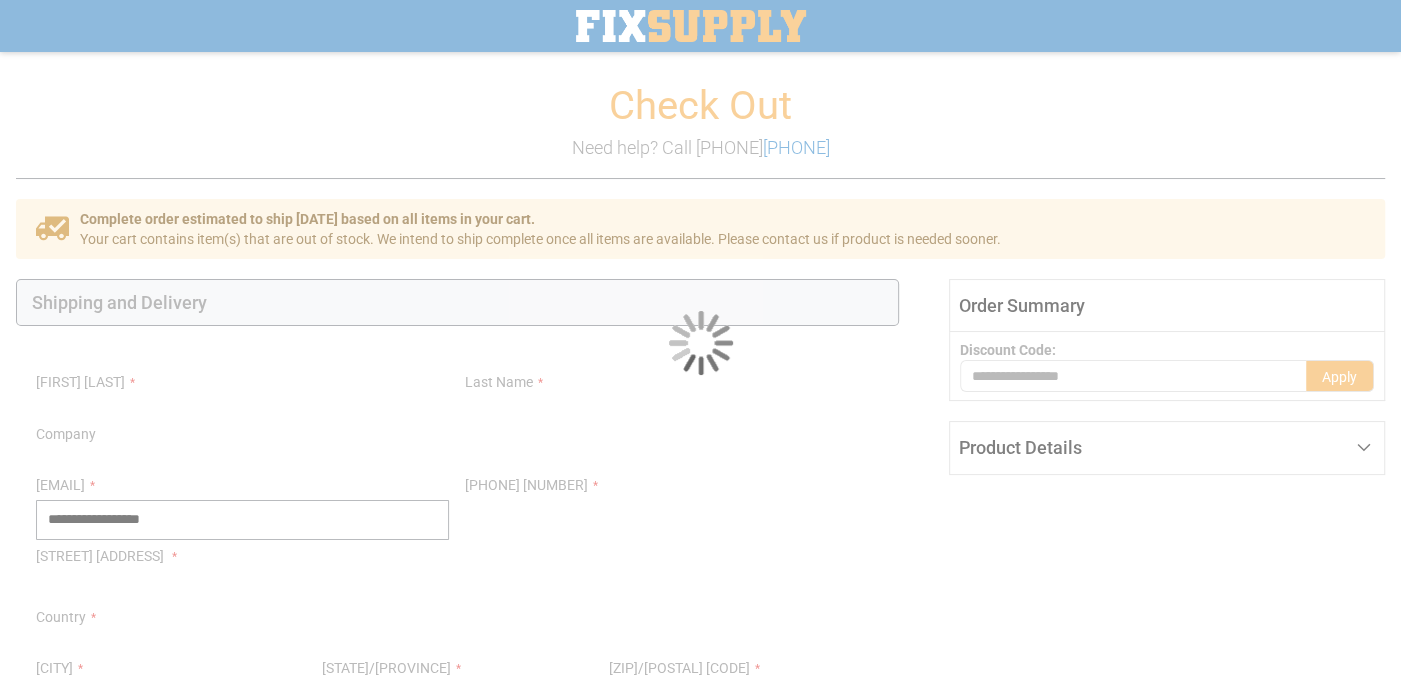 select on "**" 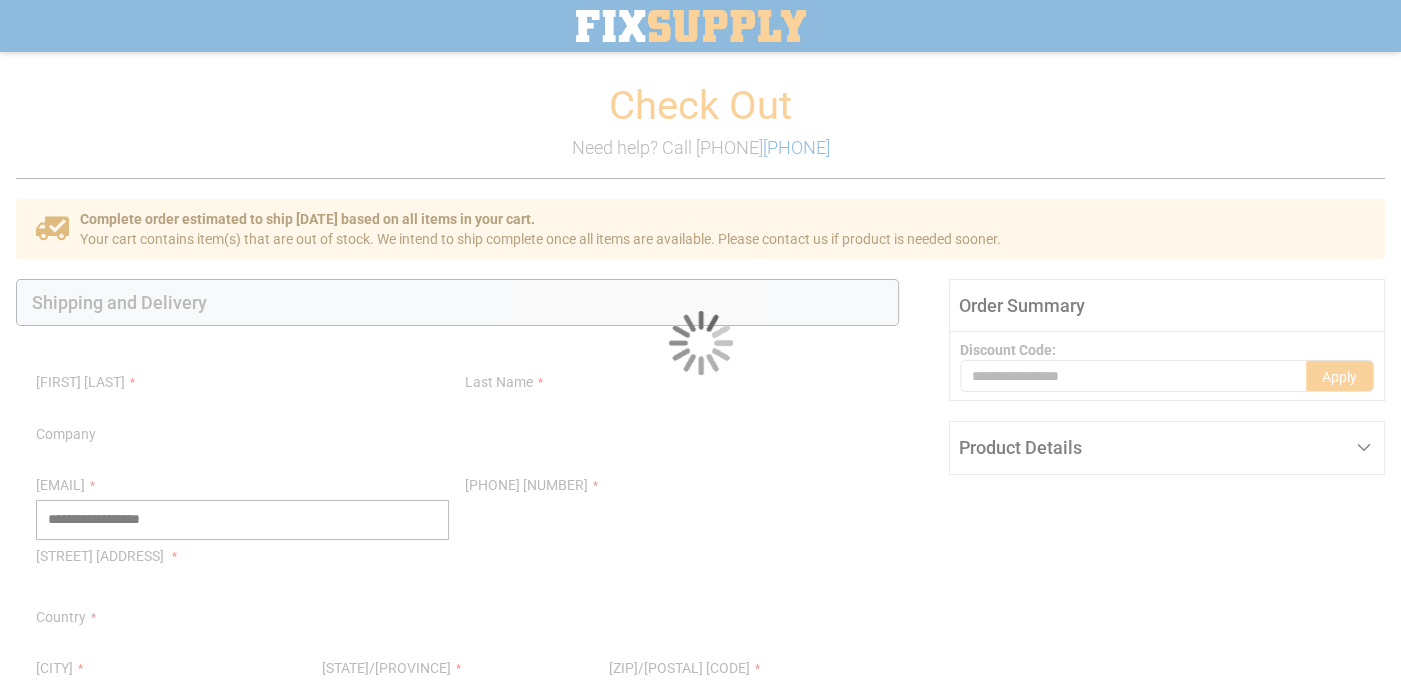 select on "**" 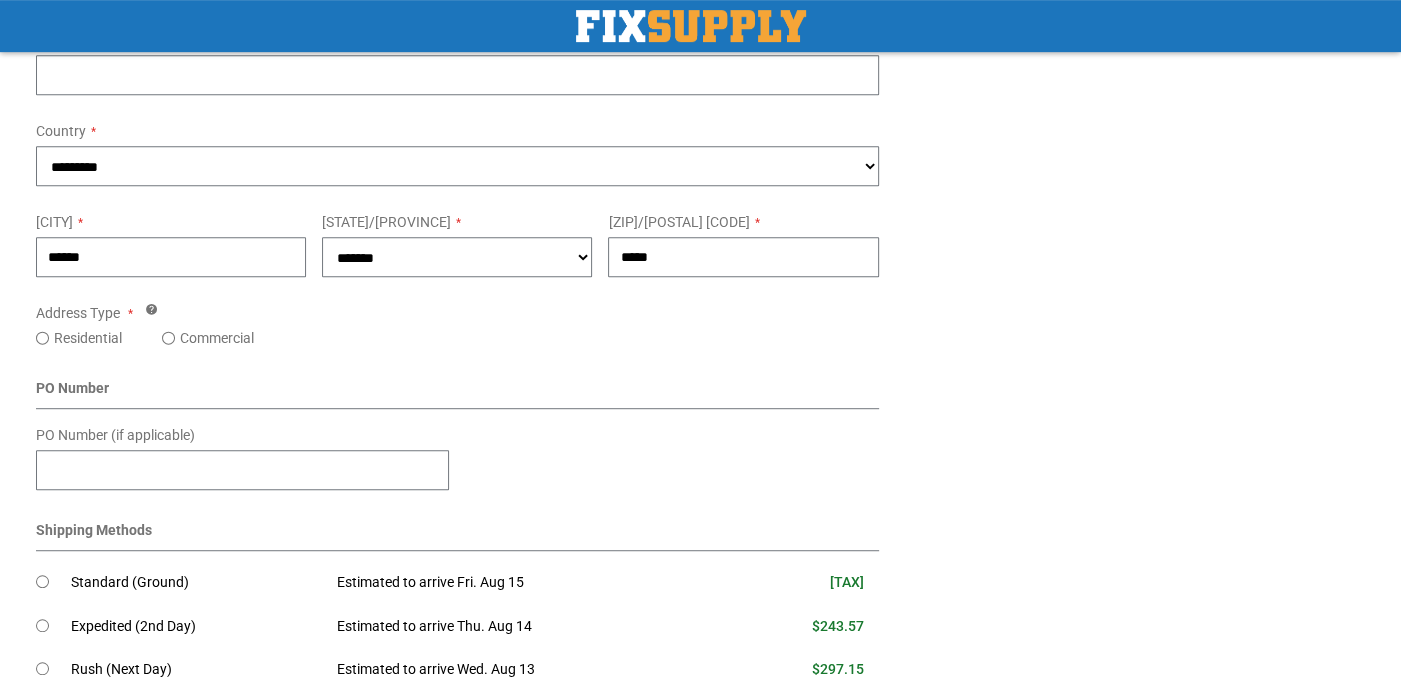scroll, scrollTop: 700, scrollLeft: 0, axis: vertical 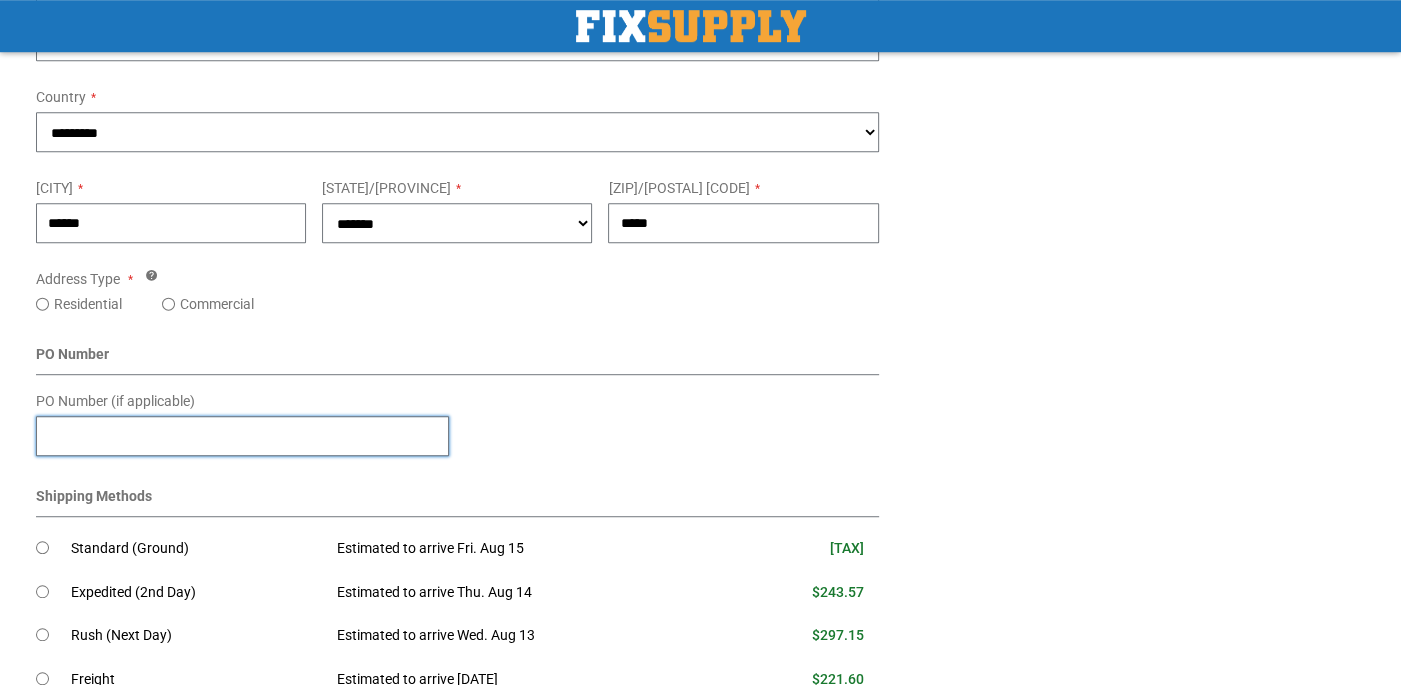 click on "PO Number (if applicable)" at bounding box center [242, 436] 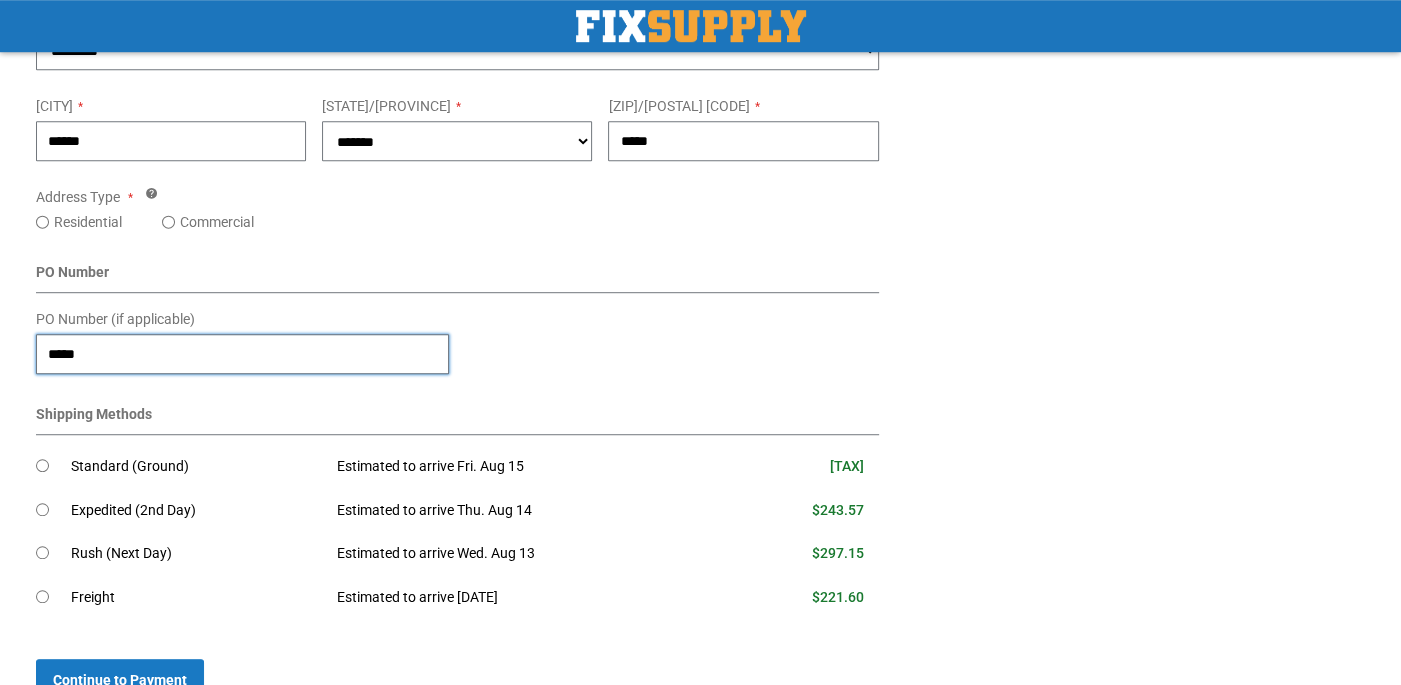 scroll, scrollTop: 900, scrollLeft: 0, axis: vertical 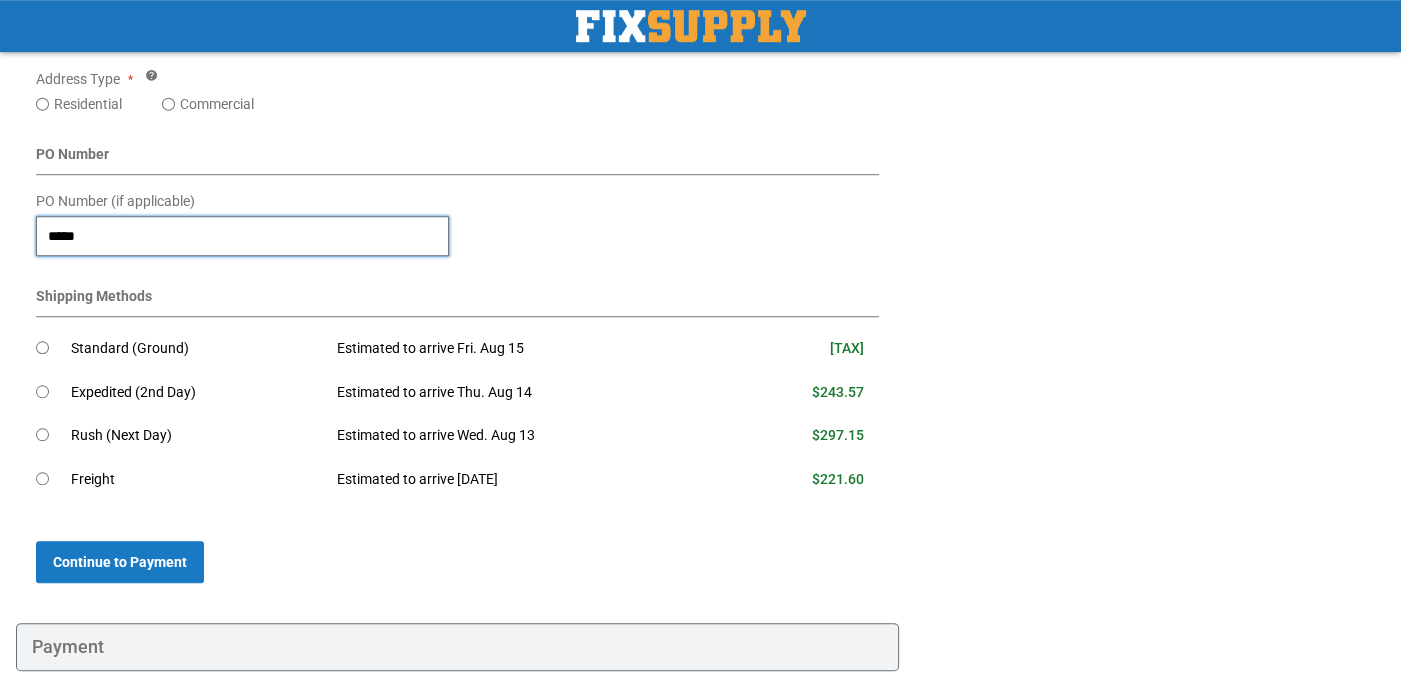 type on "*****" 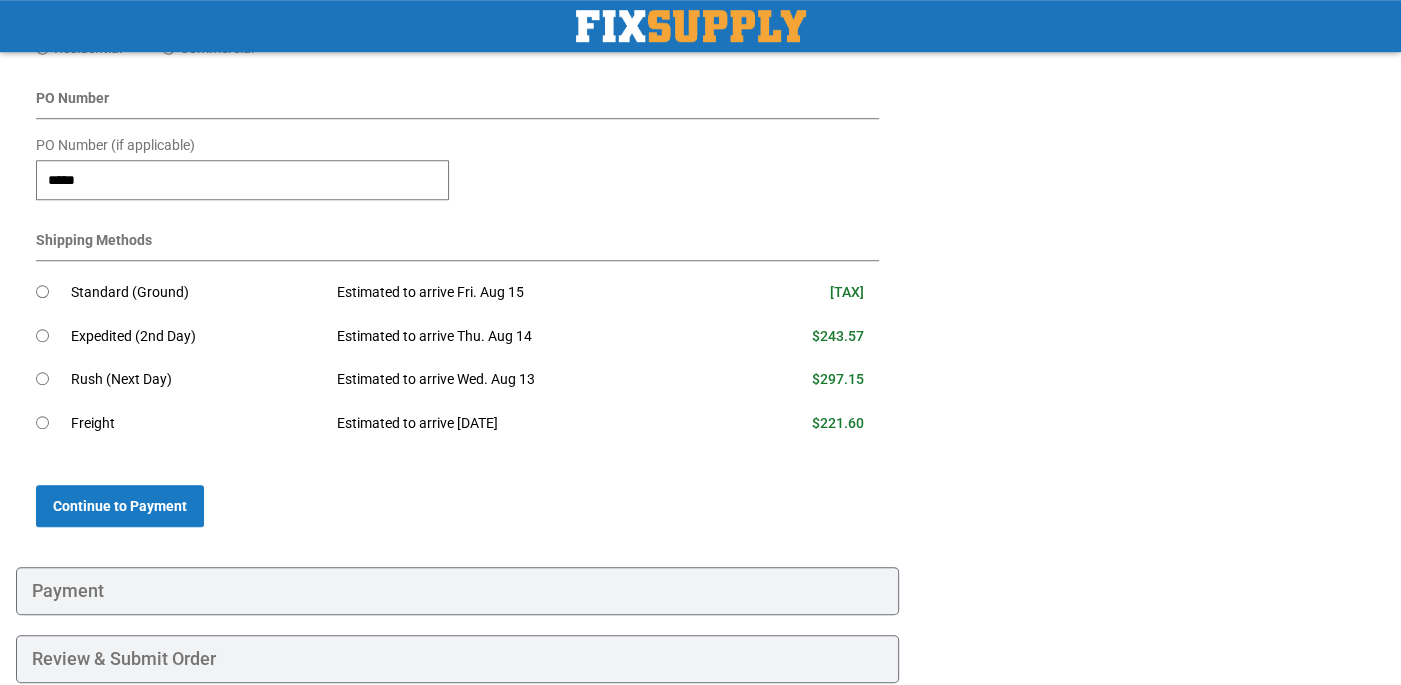 scroll, scrollTop: 1048, scrollLeft: 0, axis: vertical 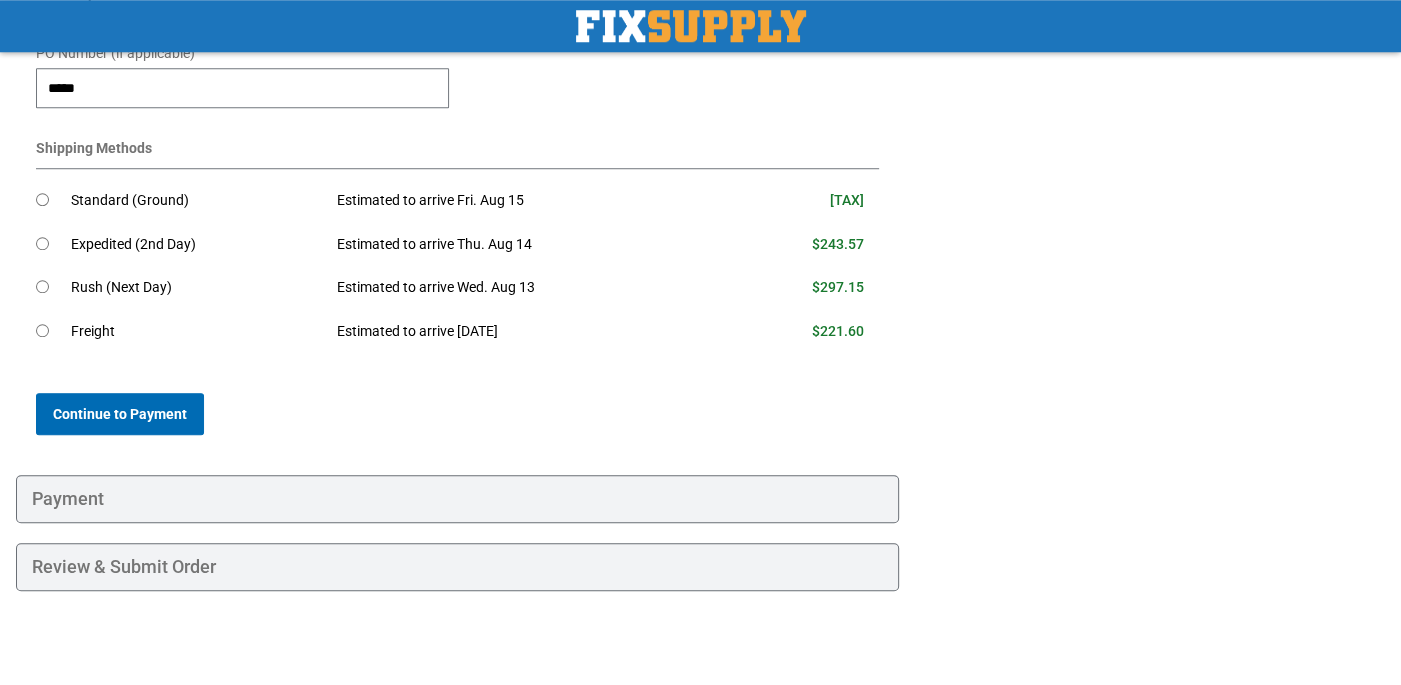 click on "Continue to Payment" at bounding box center [120, 414] 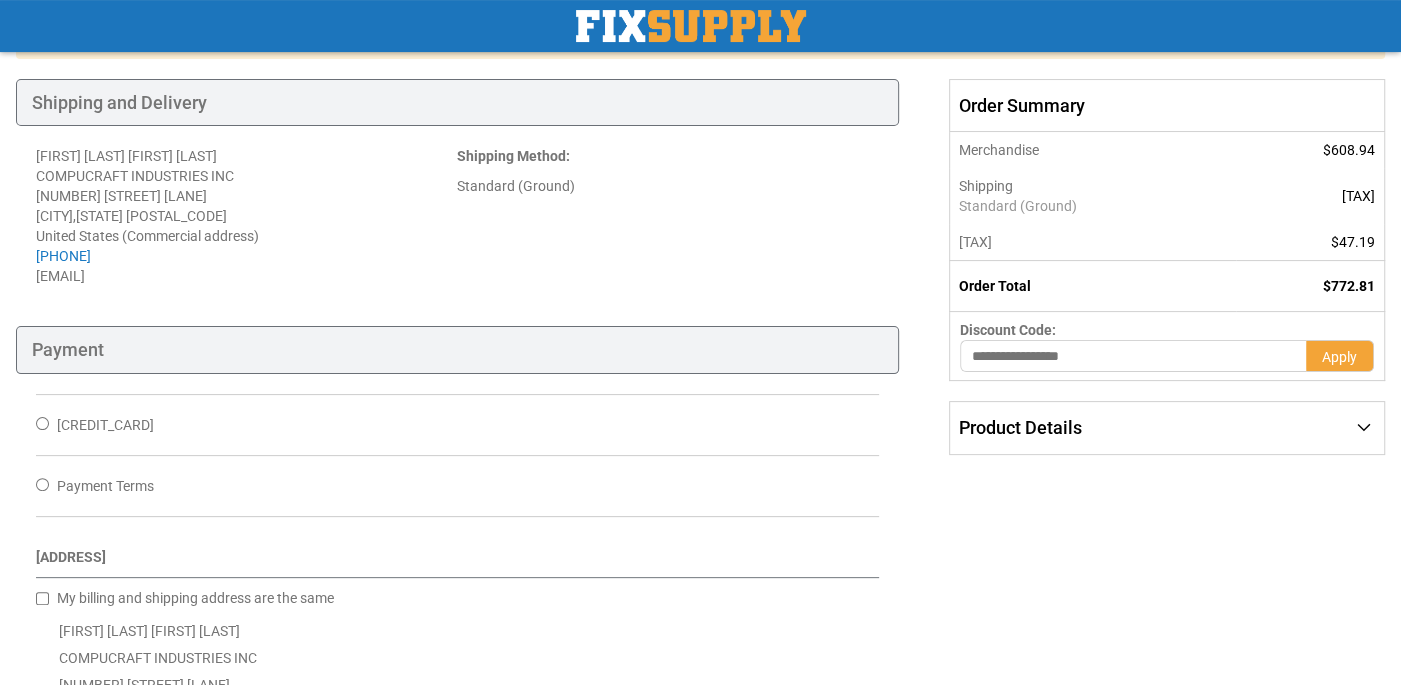 scroll, scrollTop: 300, scrollLeft: 0, axis: vertical 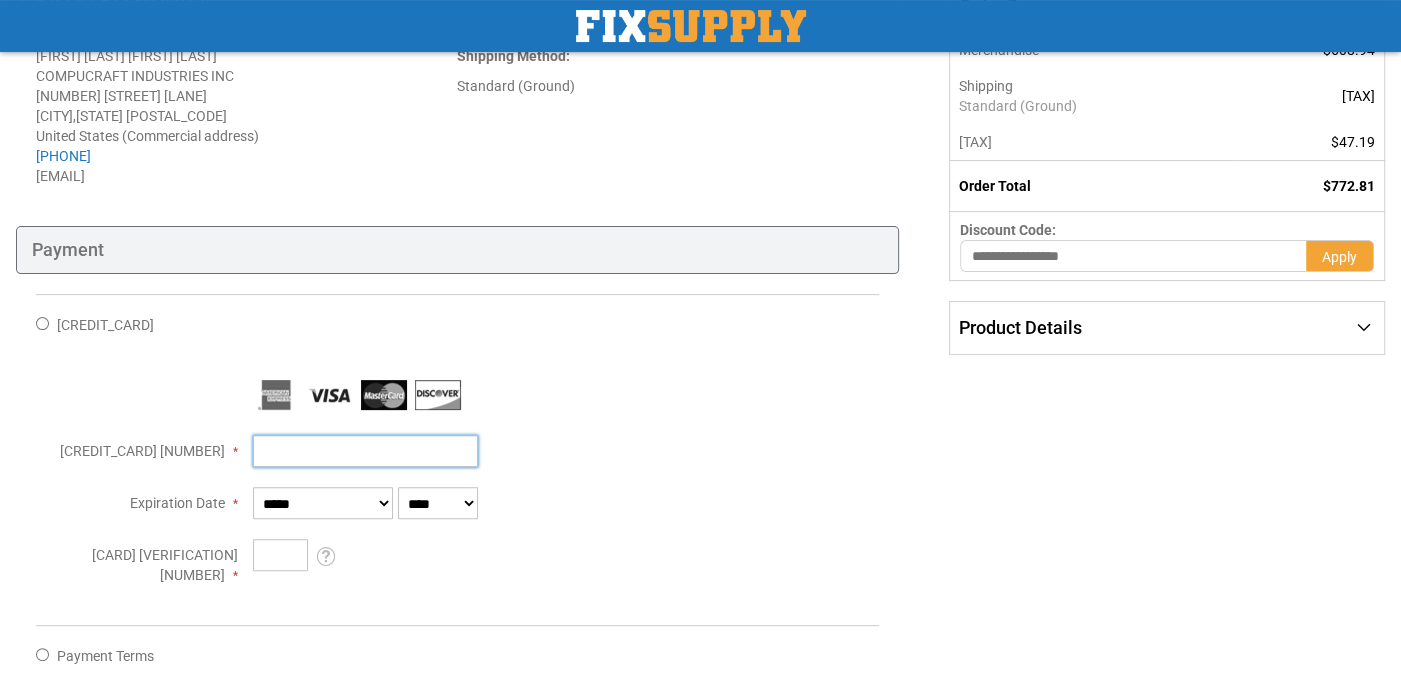 click on "[CREDIT_CARD] [NUMBER]" at bounding box center [365, 451] 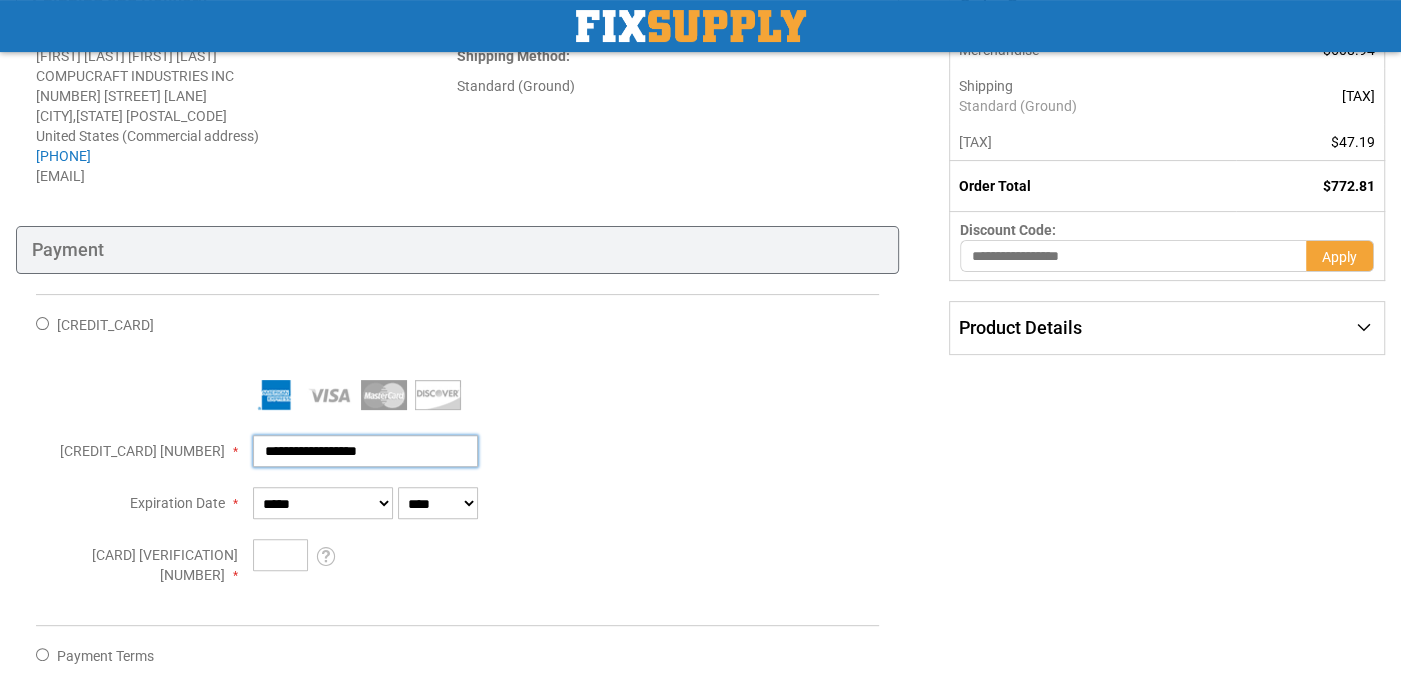 type on "[CREDIT_CARD]" 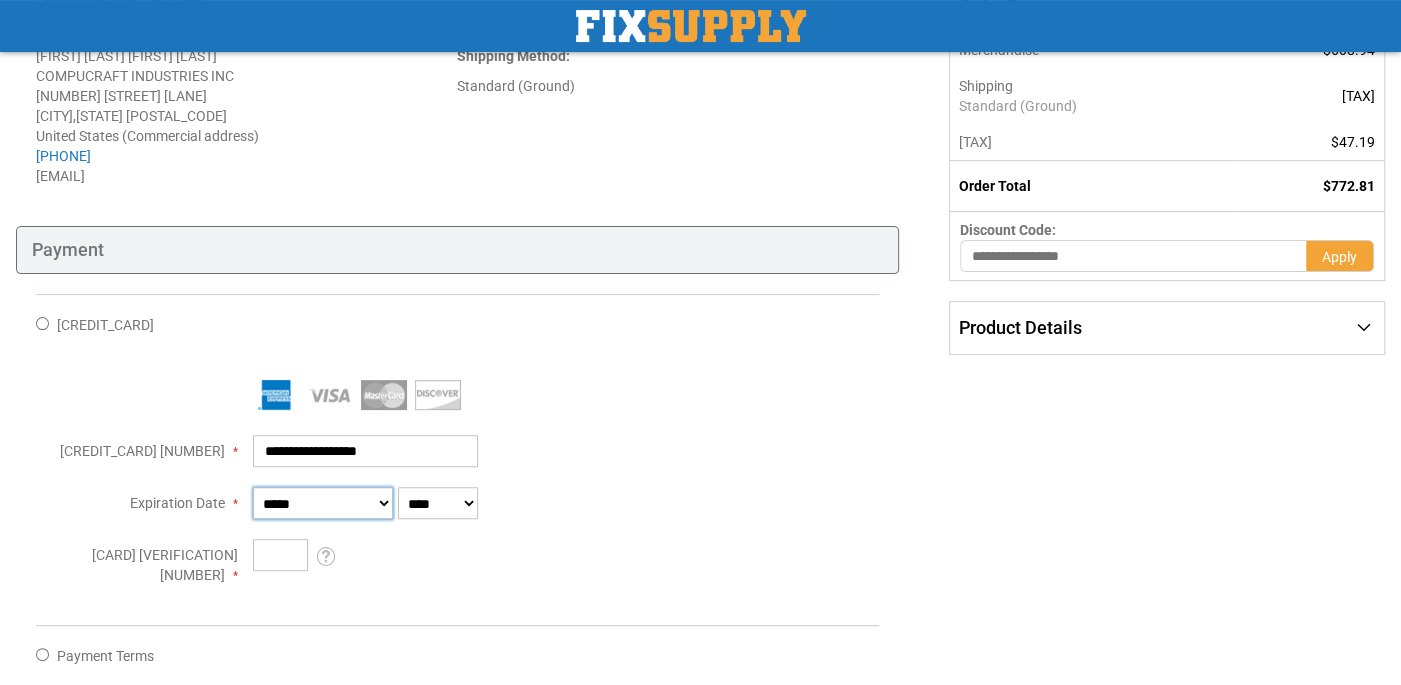 click on "[CREDIT_CARD]" at bounding box center [323, 503] 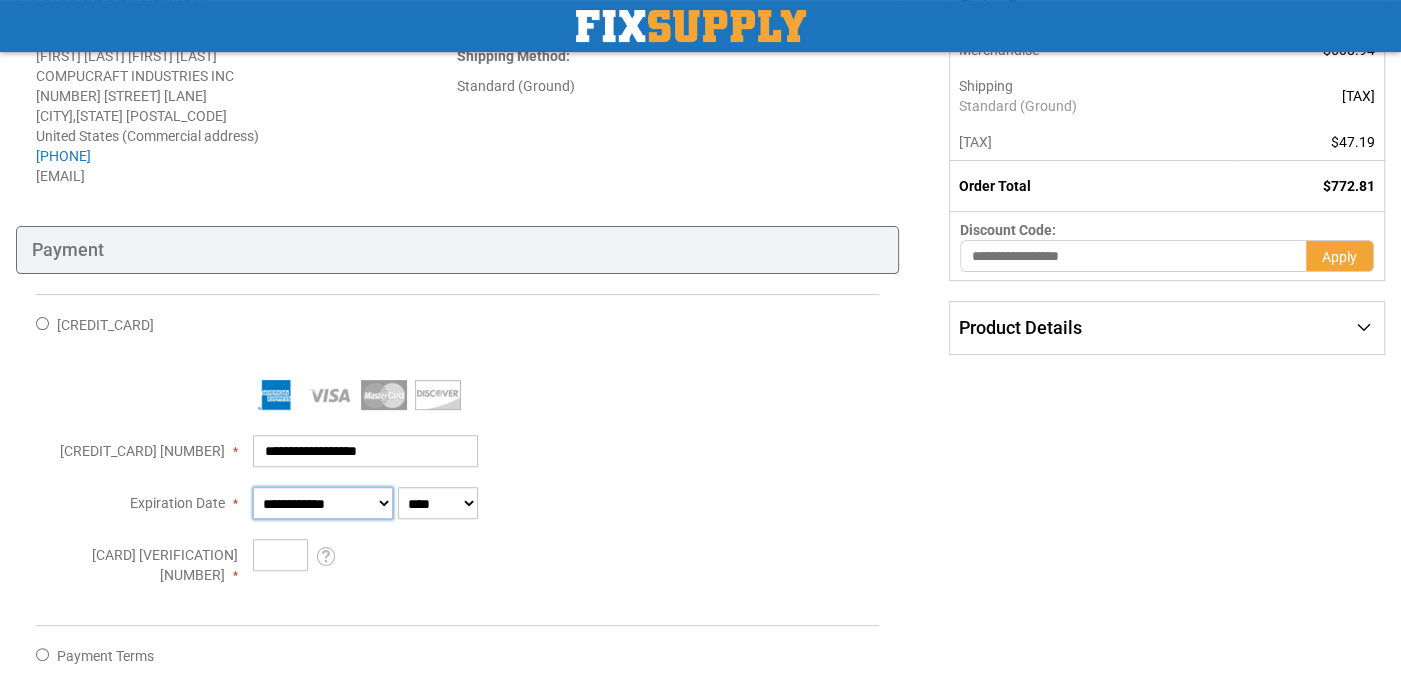 click on "[CREDIT_CARD]" at bounding box center [323, 503] 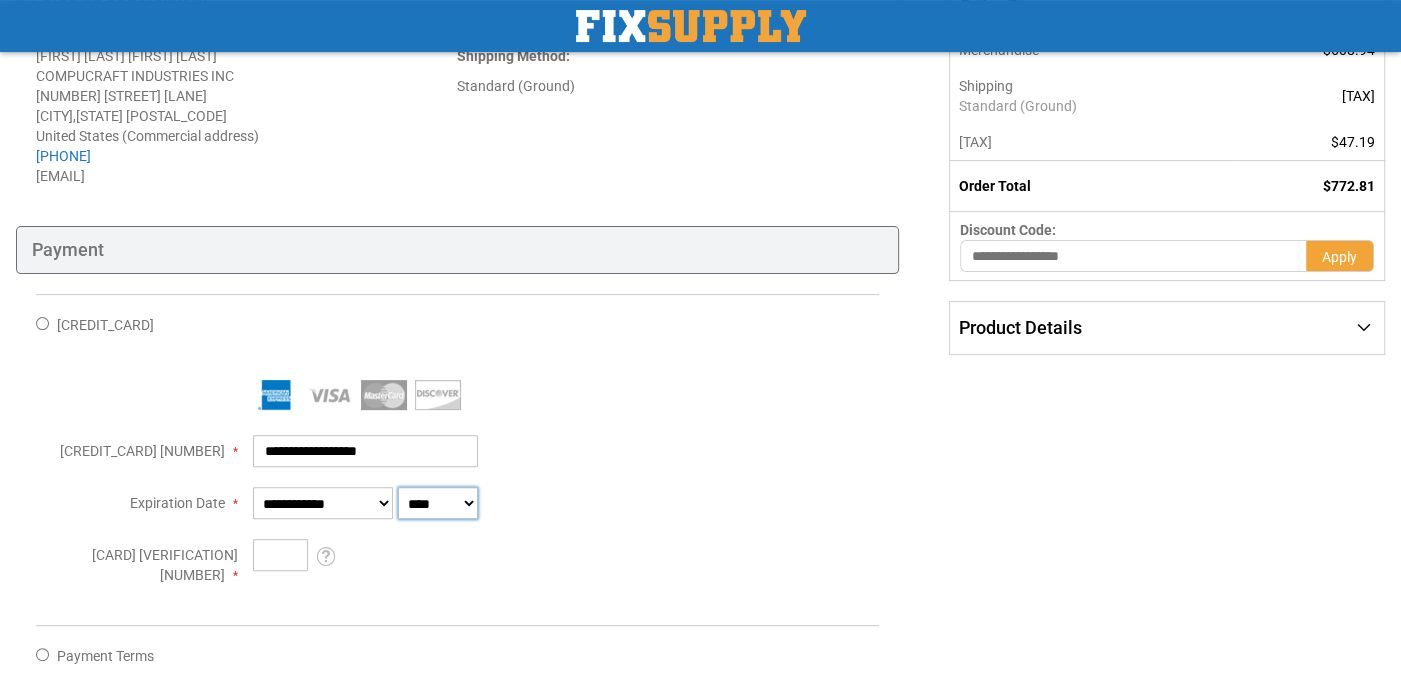 click on "[CREDIT_CARD]" at bounding box center (438, 503) 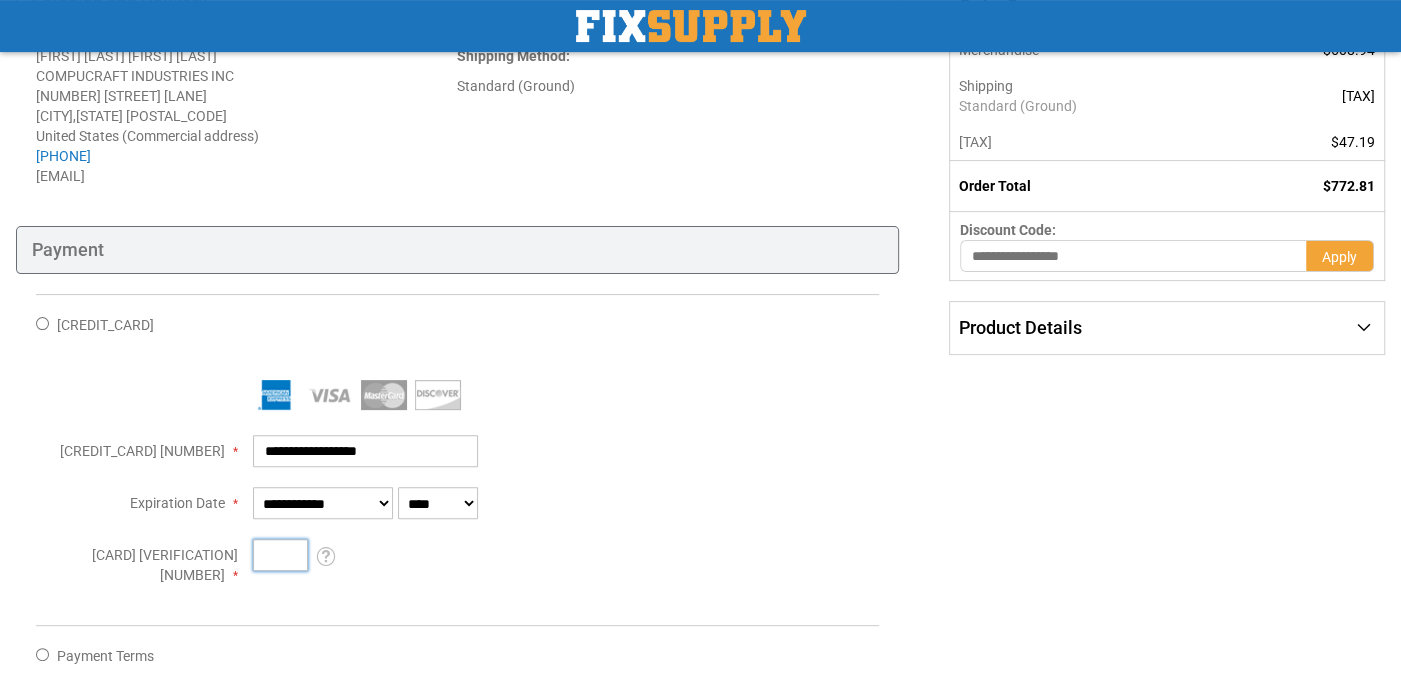 click on "[CARD] [VERIFICATION] [NUMBER]" at bounding box center [280, 555] 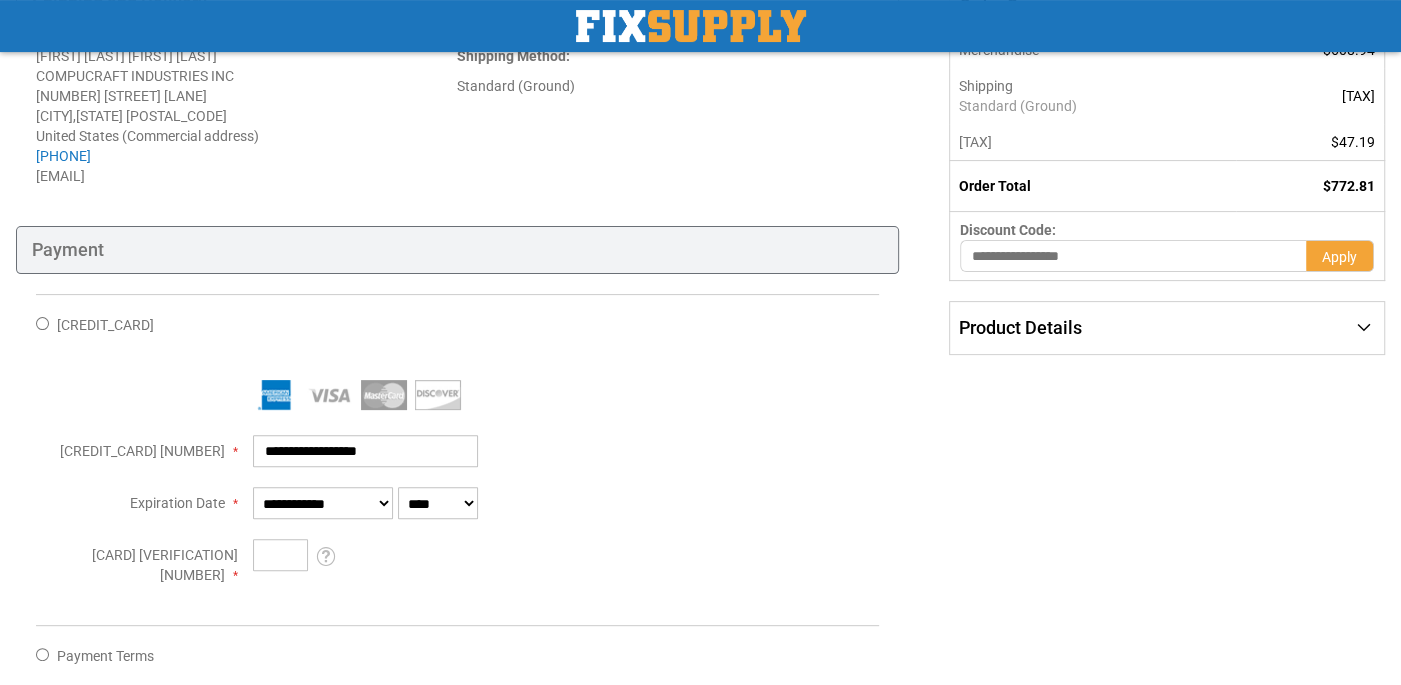 click at bounding box center (457, 492) 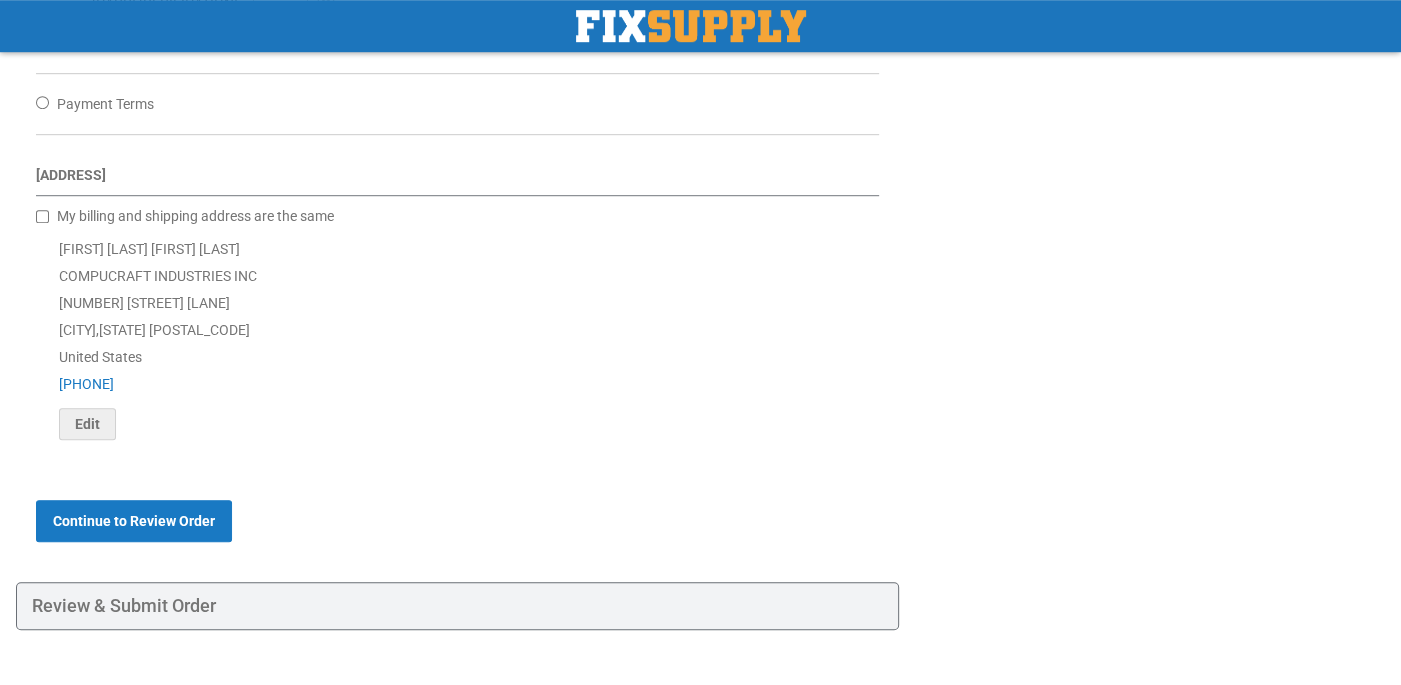 scroll, scrollTop: 880, scrollLeft: 0, axis: vertical 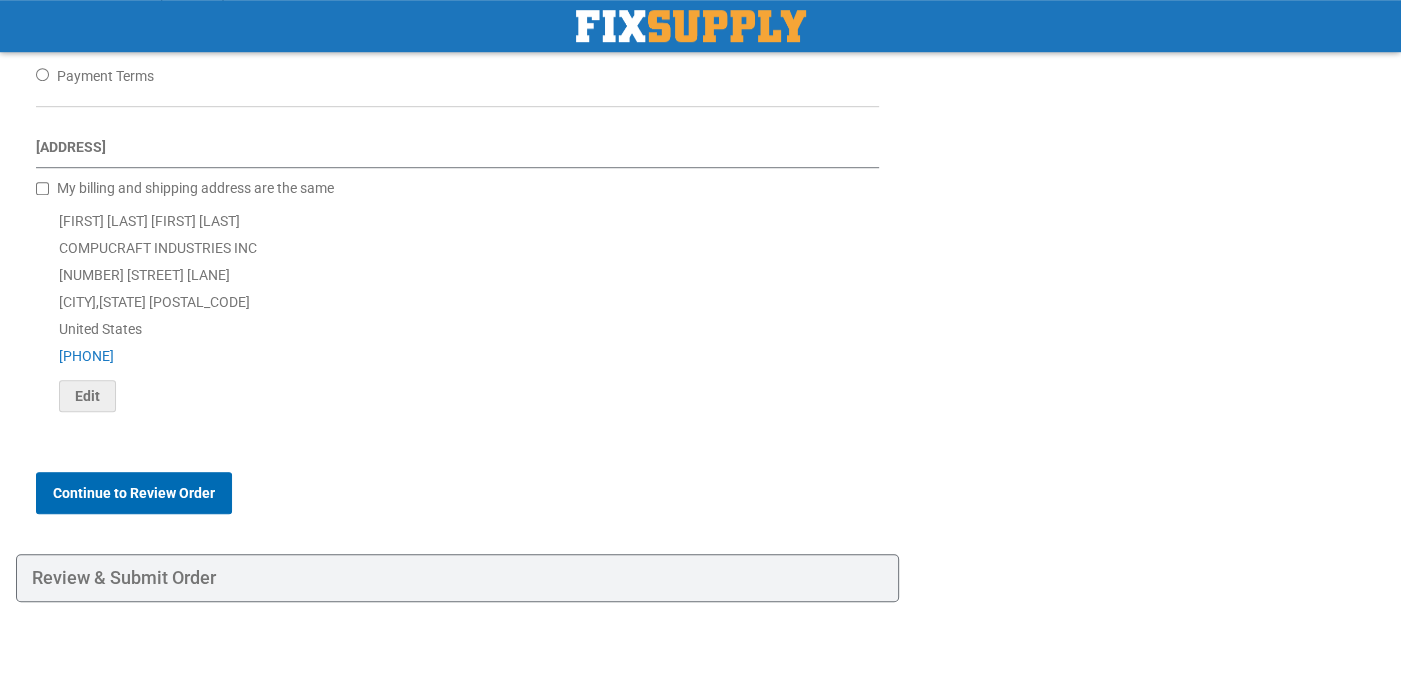 click on "Continue to Review Order" at bounding box center (134, 493) 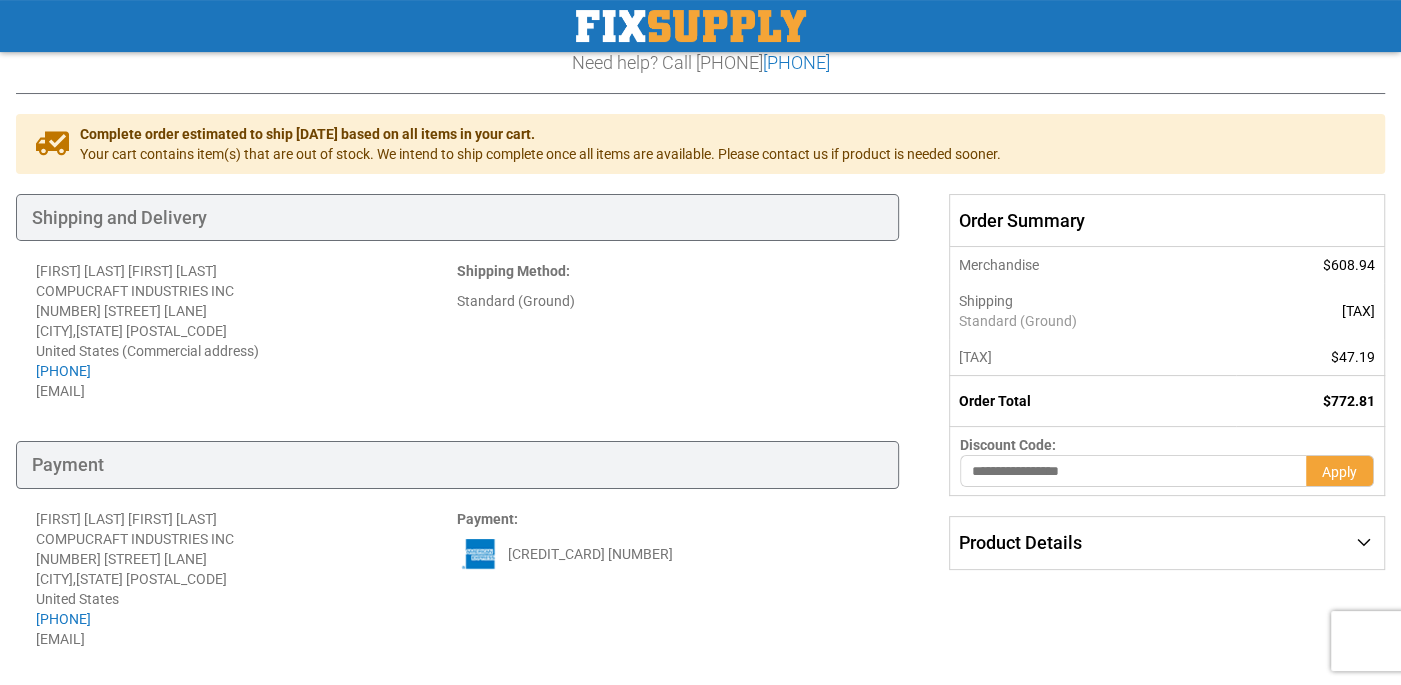 scroll, scrollTop: 397, scrollLeft: 0, axis: vertical 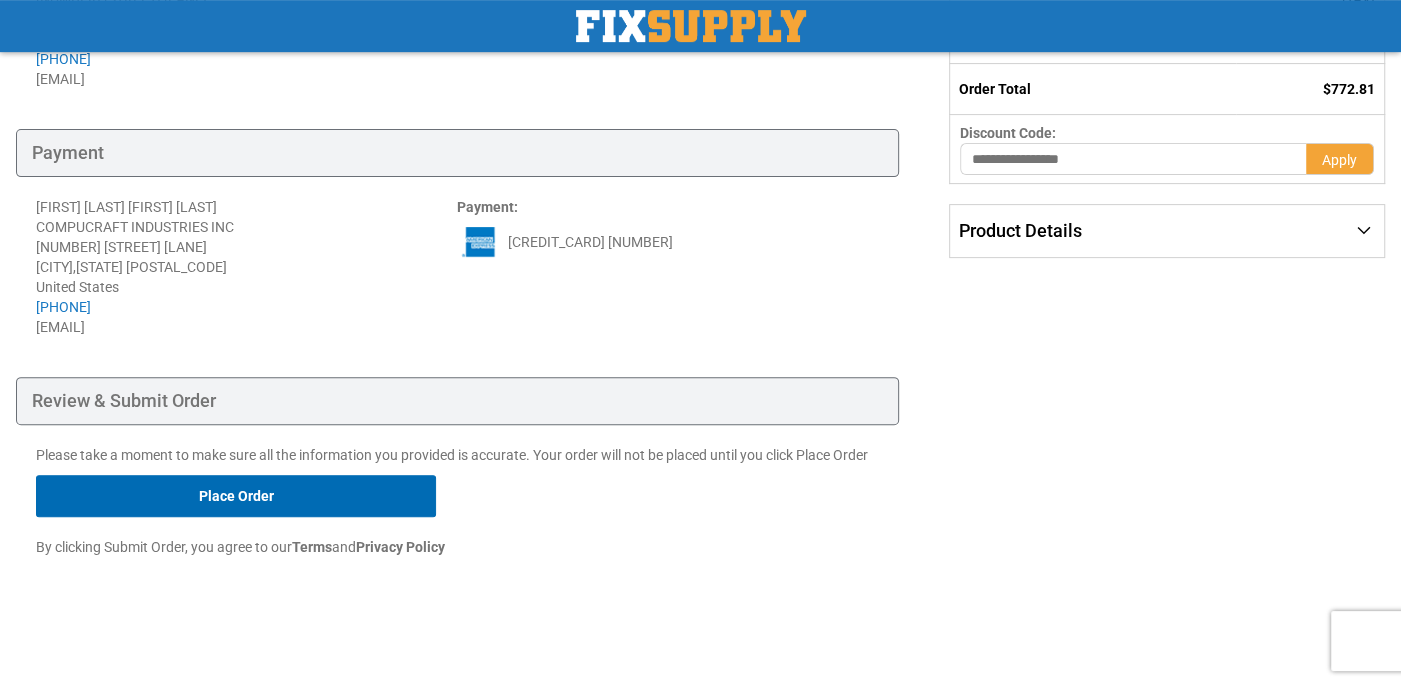 click on "Place Order" at bounding box center [236, 496] 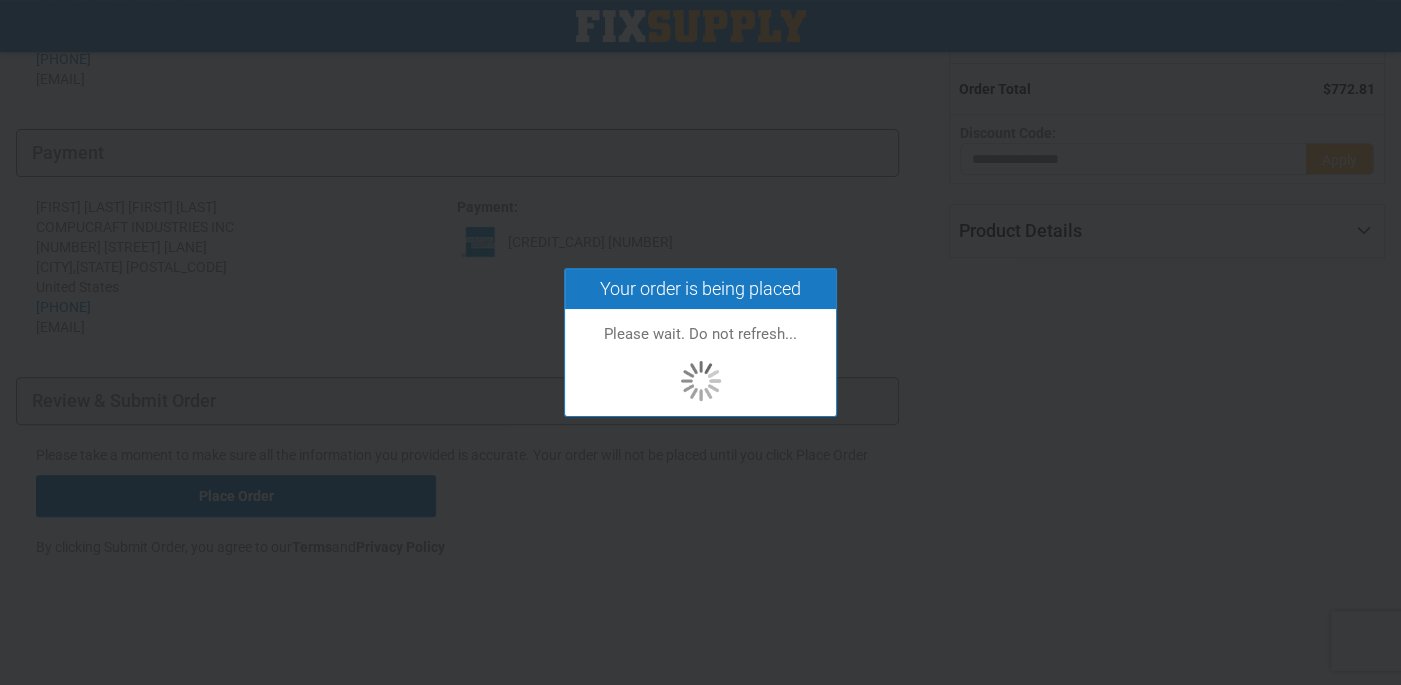 scroll, scrollTop: 357, scrollLeft: 0, axis: vertical 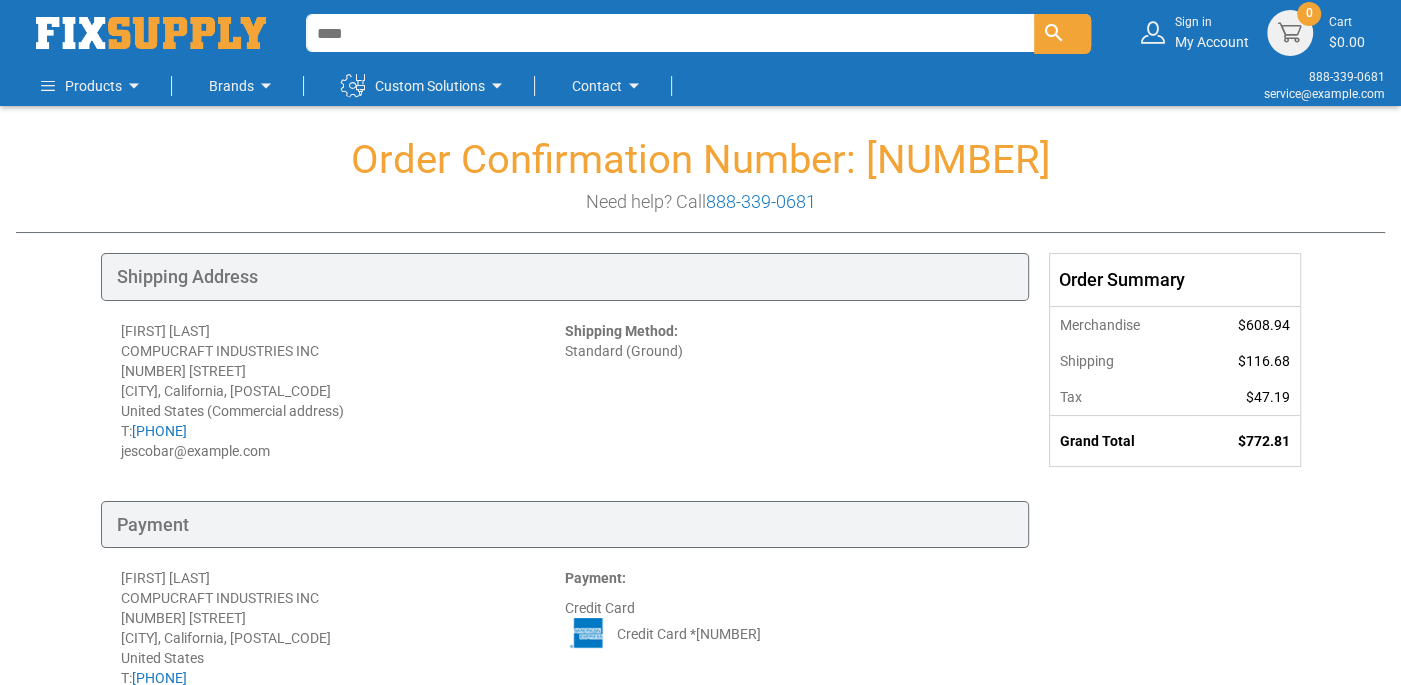 drag, startPoint x: 350, startPoint y: 157, endPoint x: 1066, endPoint y: 145, distance: 716.1005 